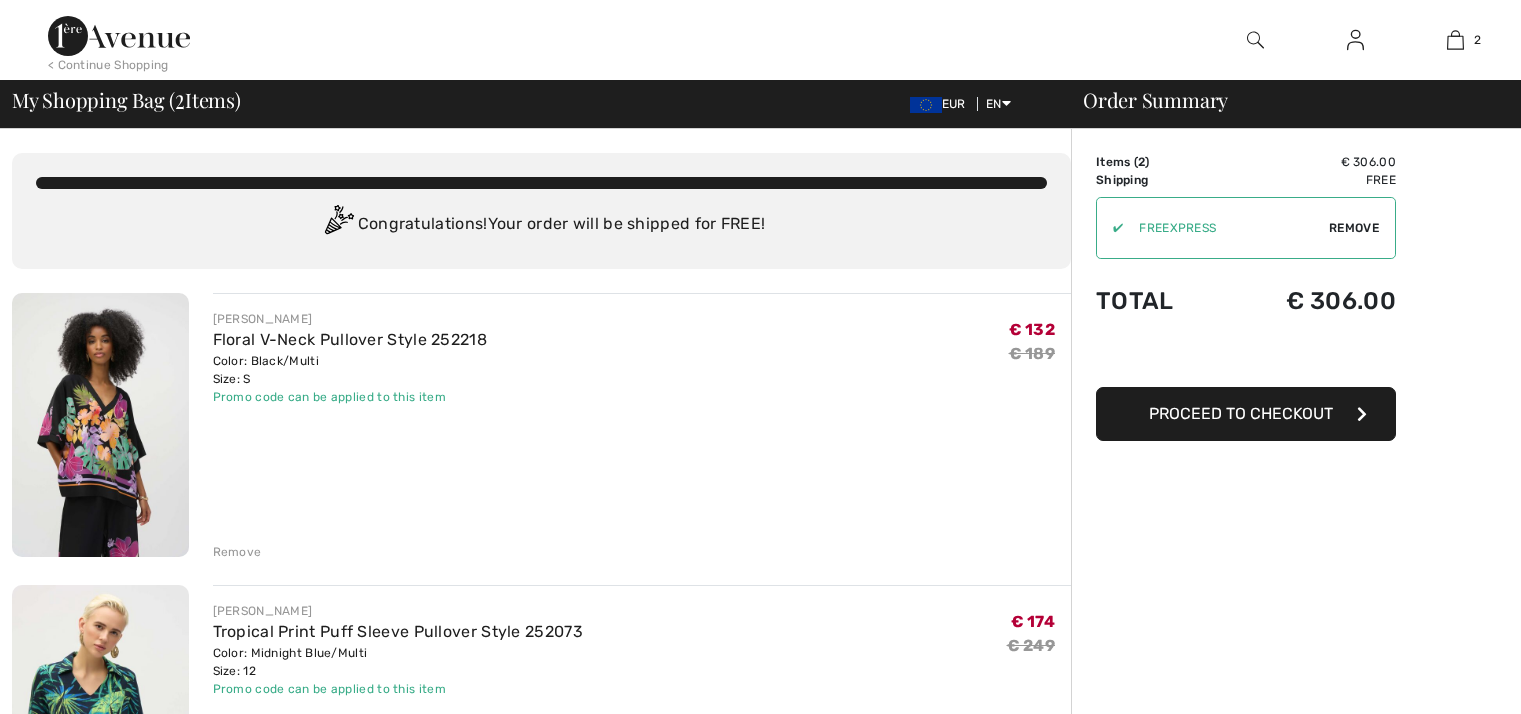 scroll, scrollTop: 0, scrollLeft: 0, axis: both 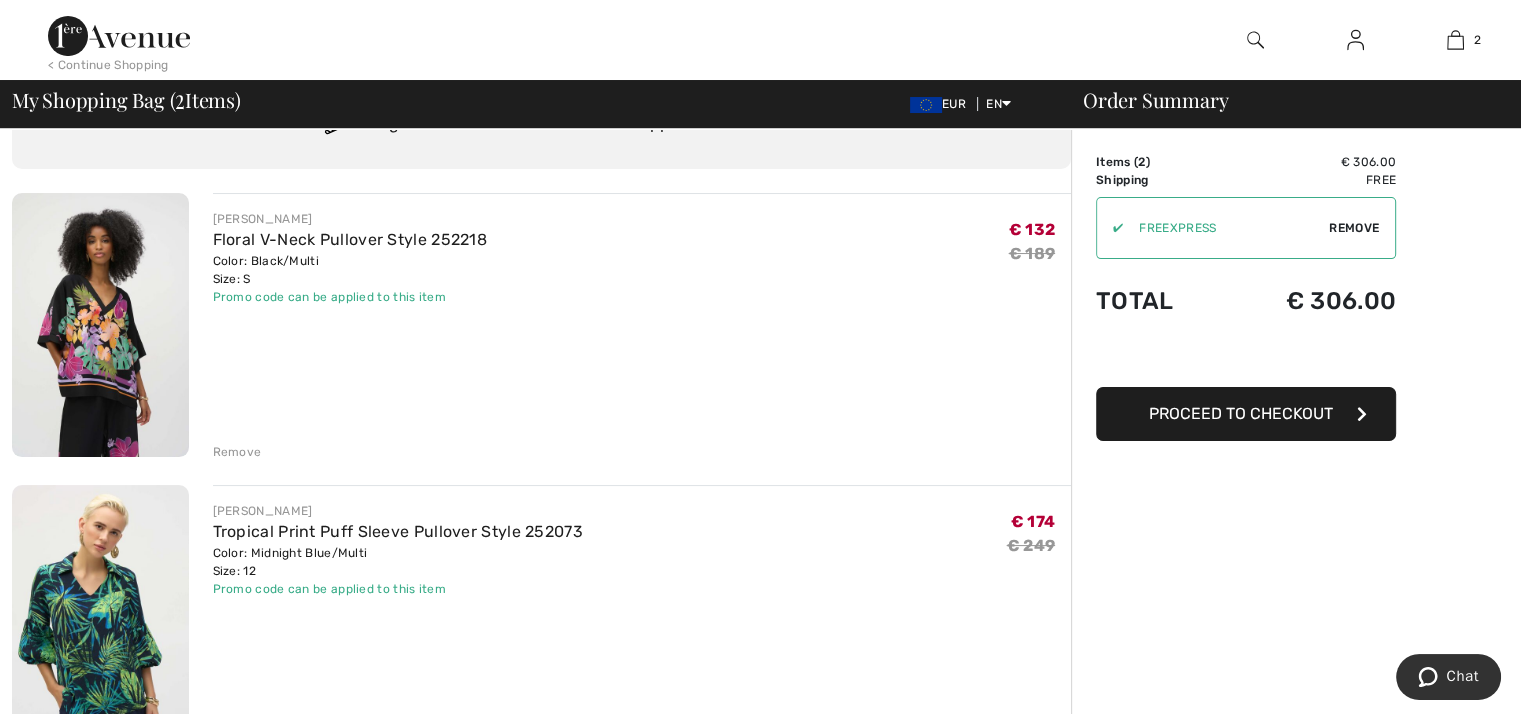 click on "Remove" at bounding box center (1354, 228) 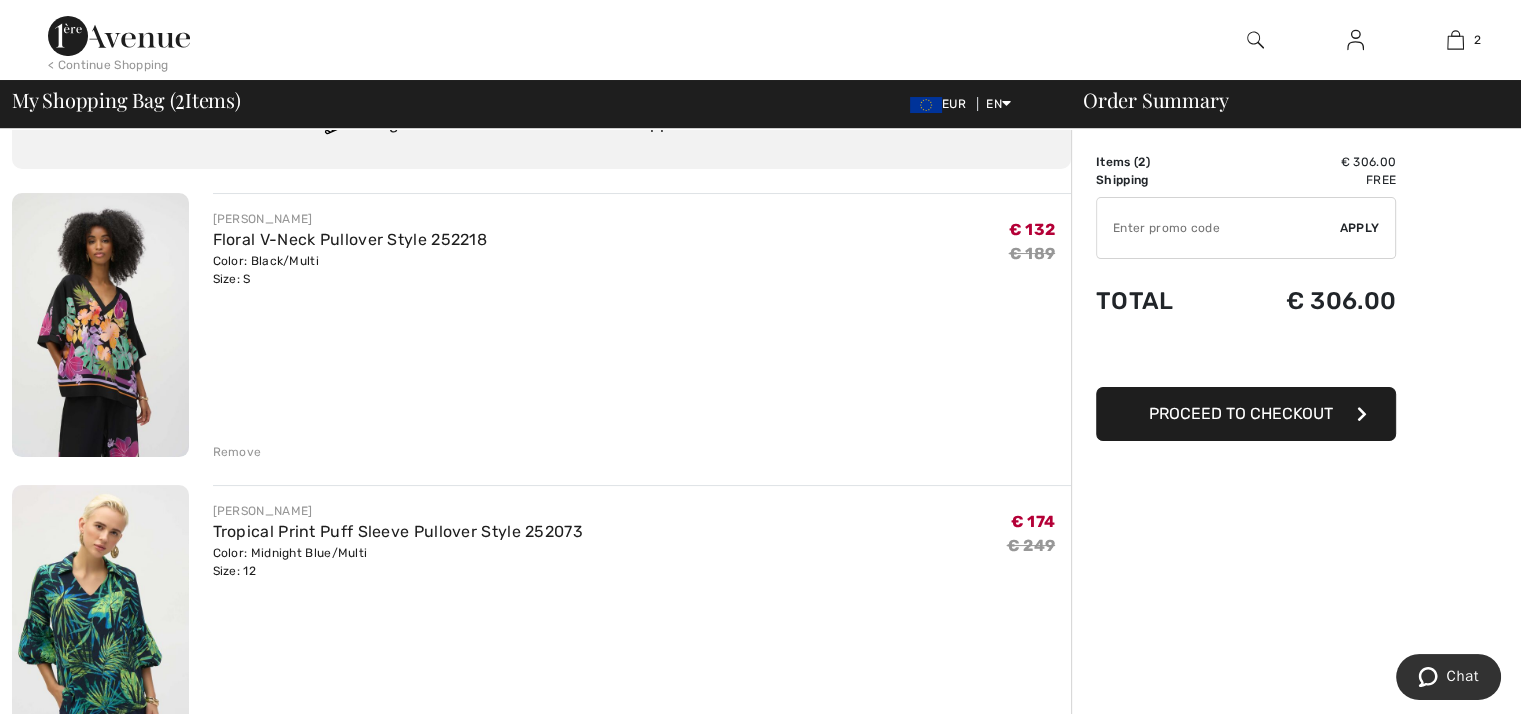 click at bounding box center (1218, 228) 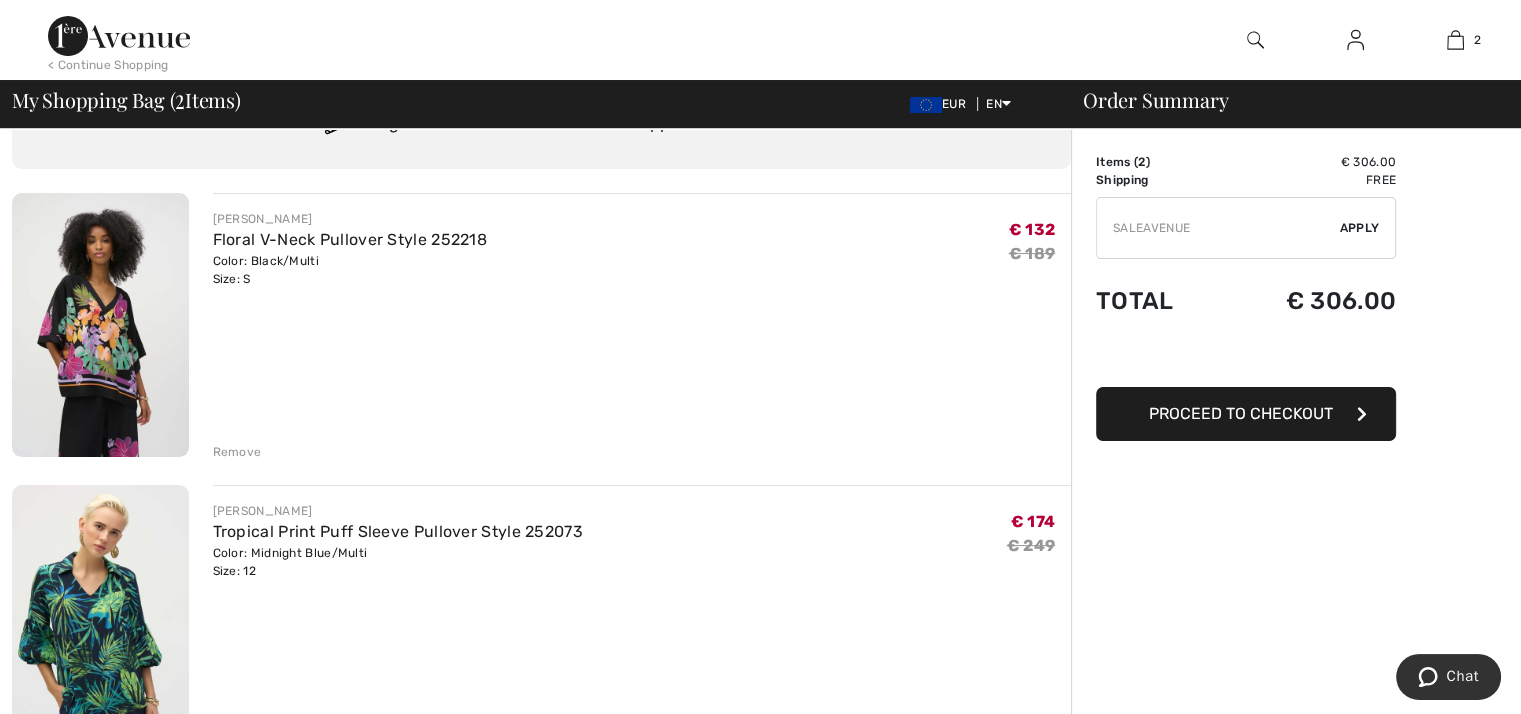 type on "SALEAVENUE" 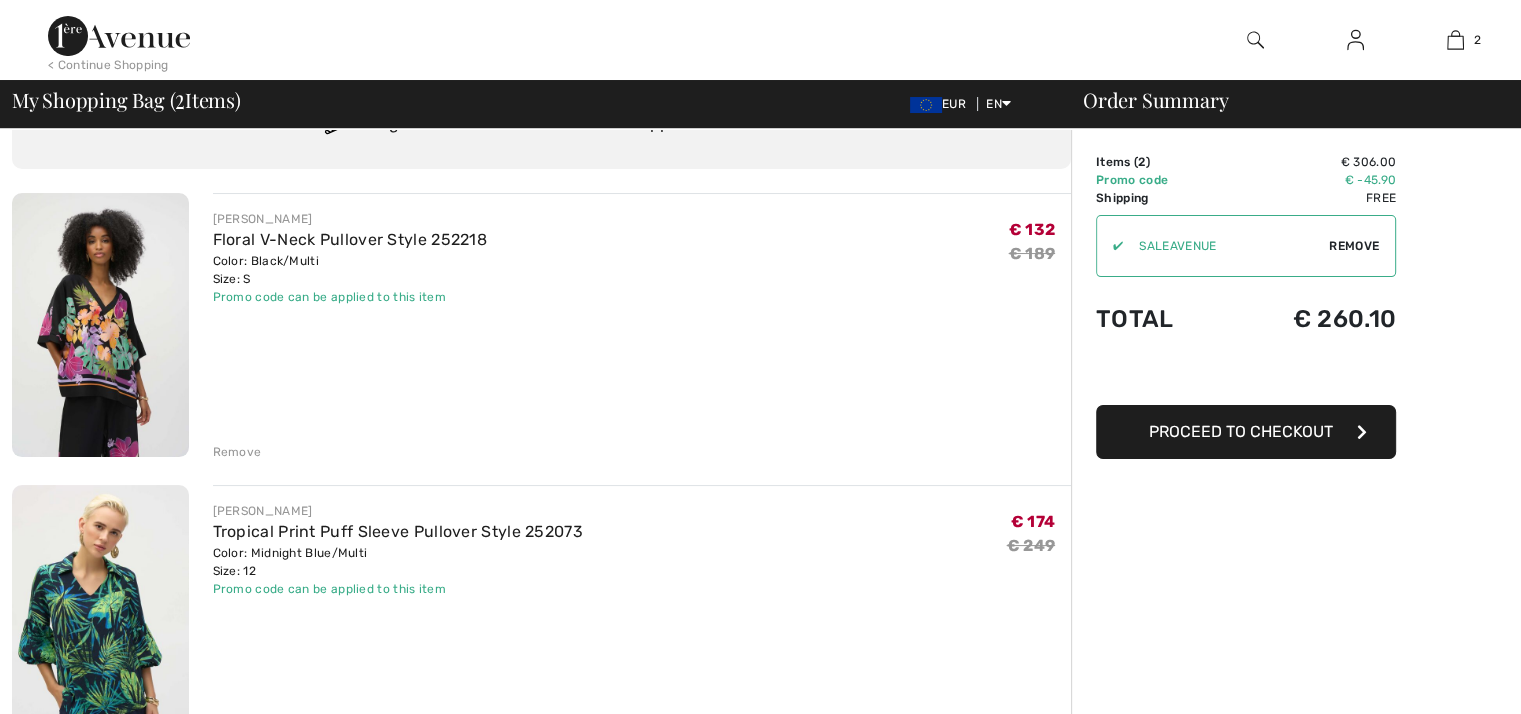 scroll, scrollTop: 0, scrollLeft: 0, axis: both 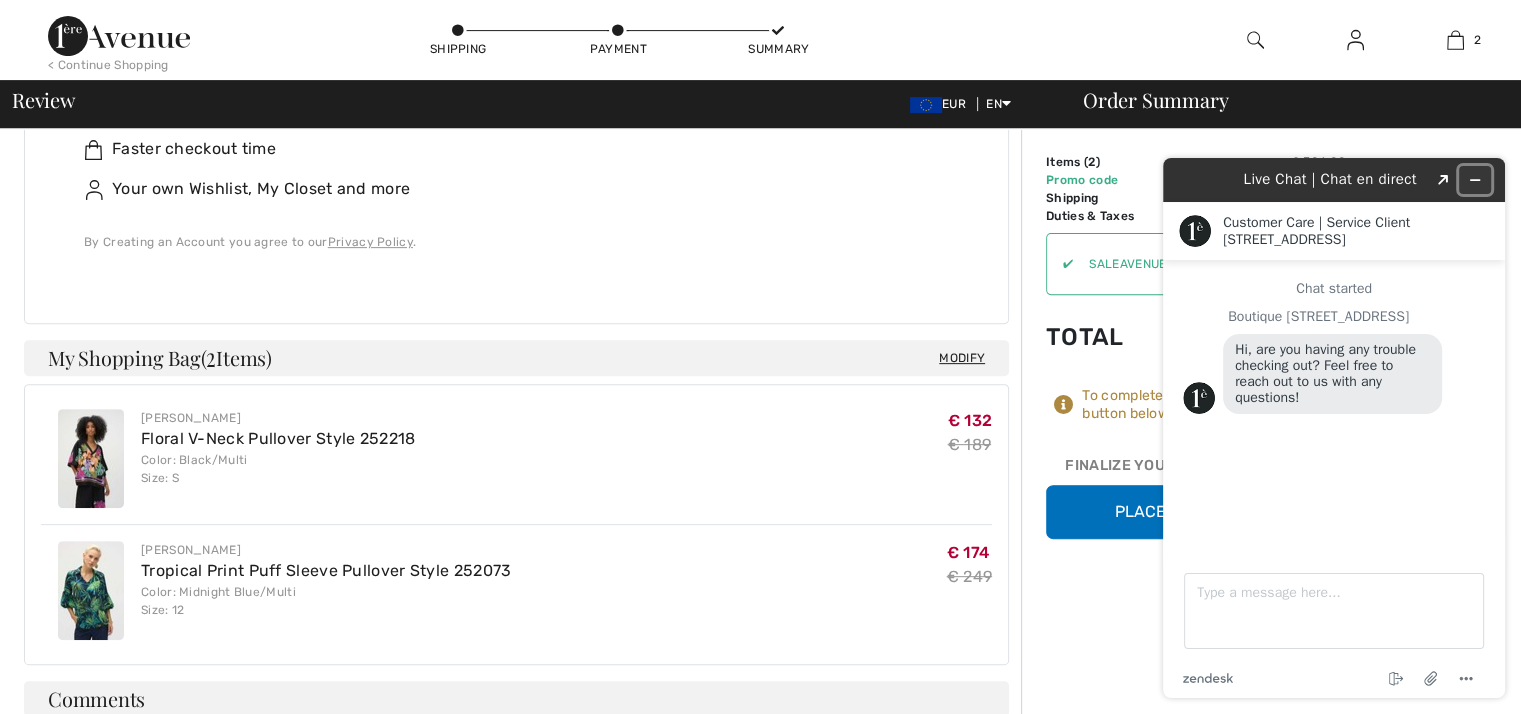 click 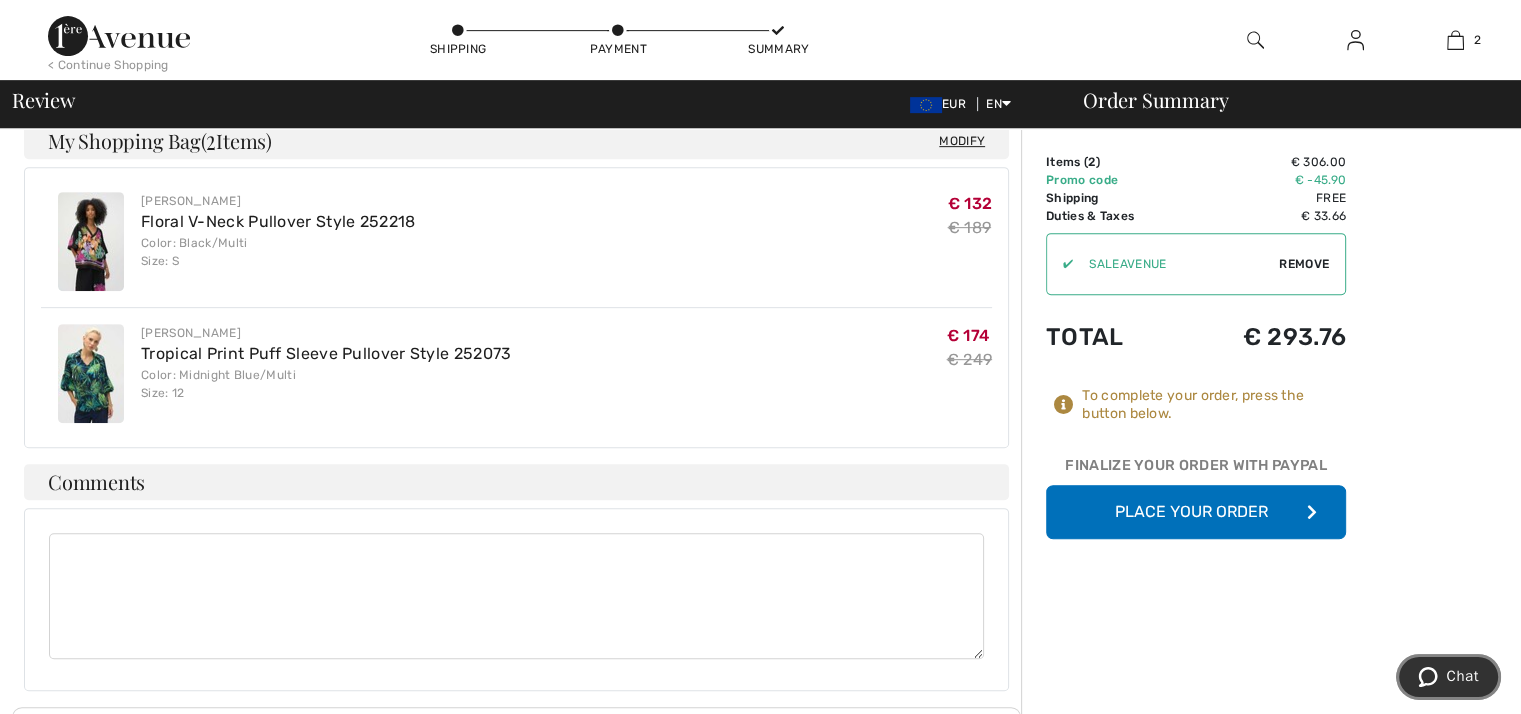 scroll, scrollTop: 1000, scrollLeft: 0, axis: vertical 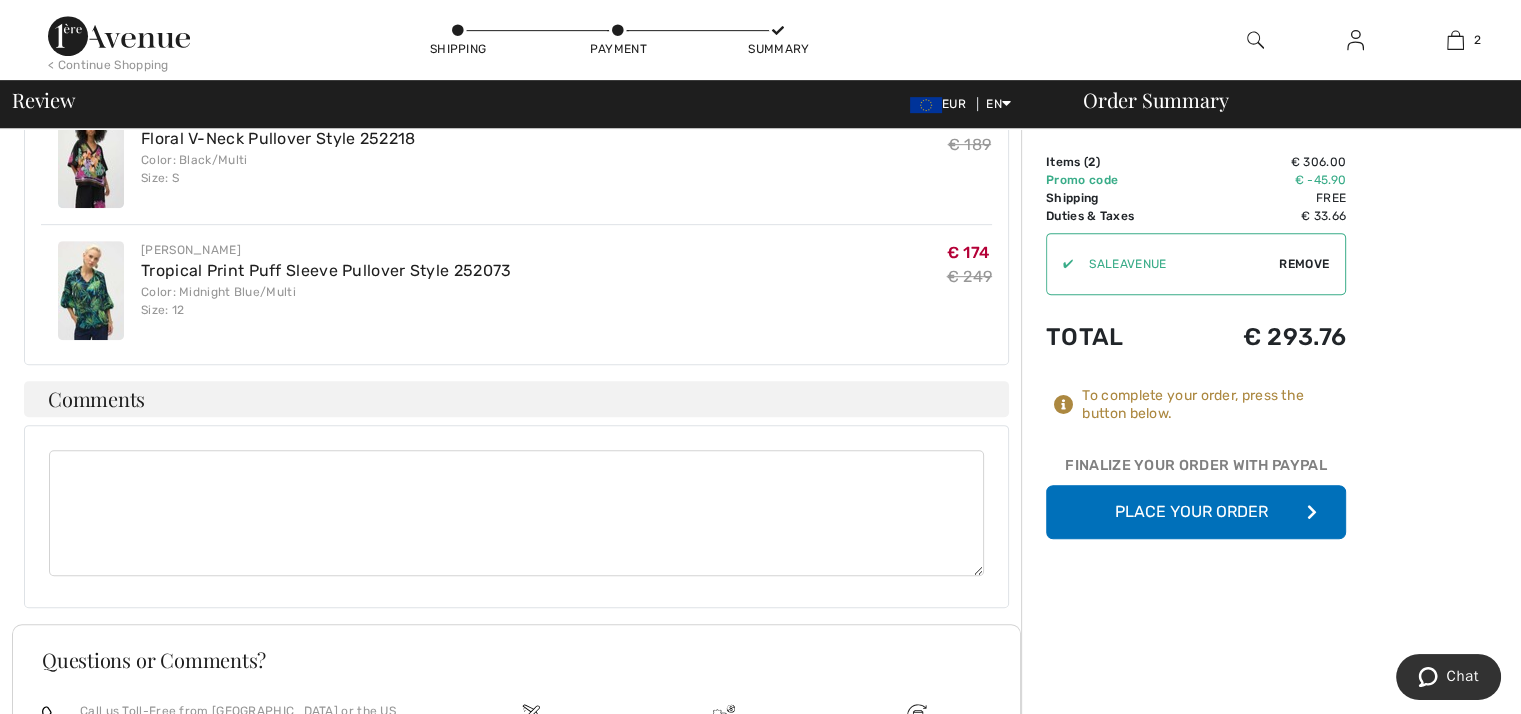 click on "Place Your Order" at bounding box center (1196, 512) 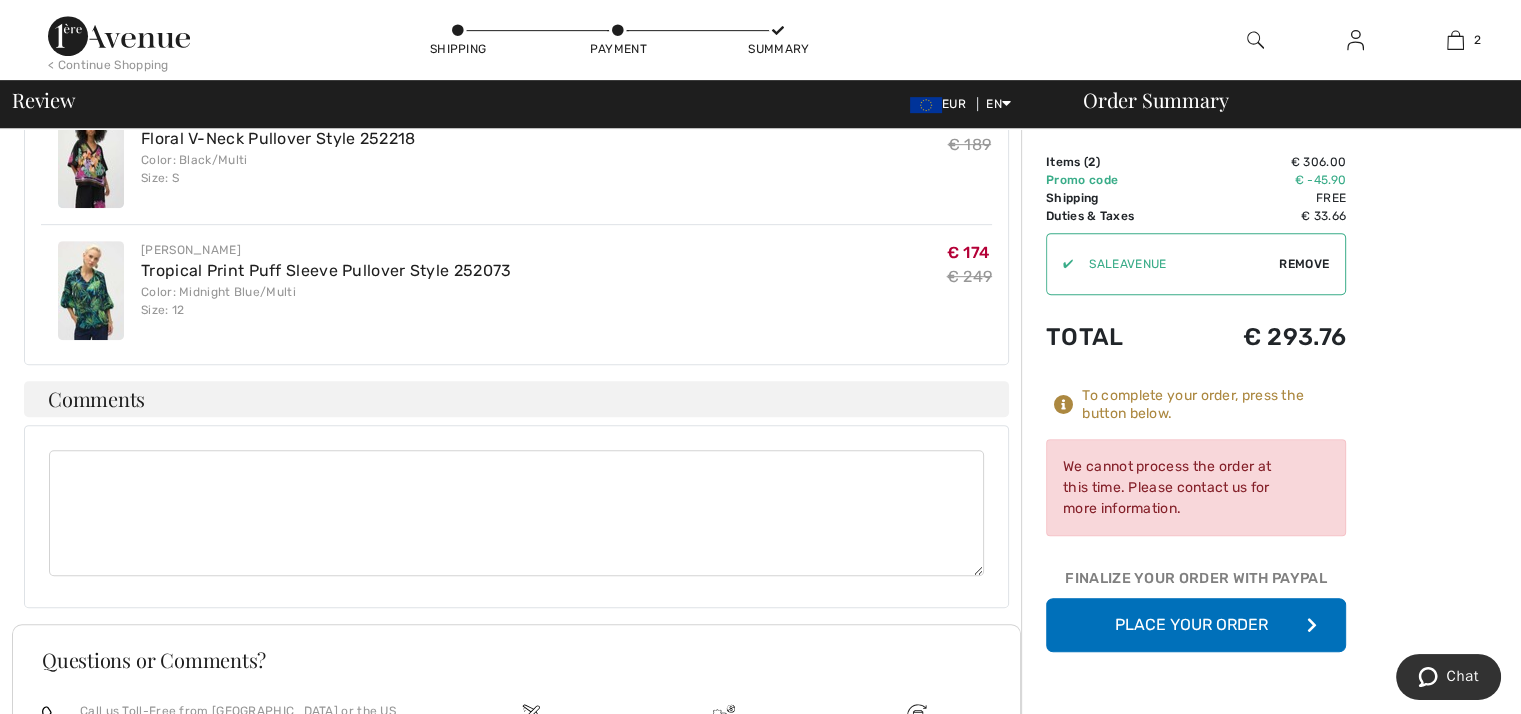 click on "We cannot process the order at this time. Please contact us for more information." at bounding box center (1196, 487) 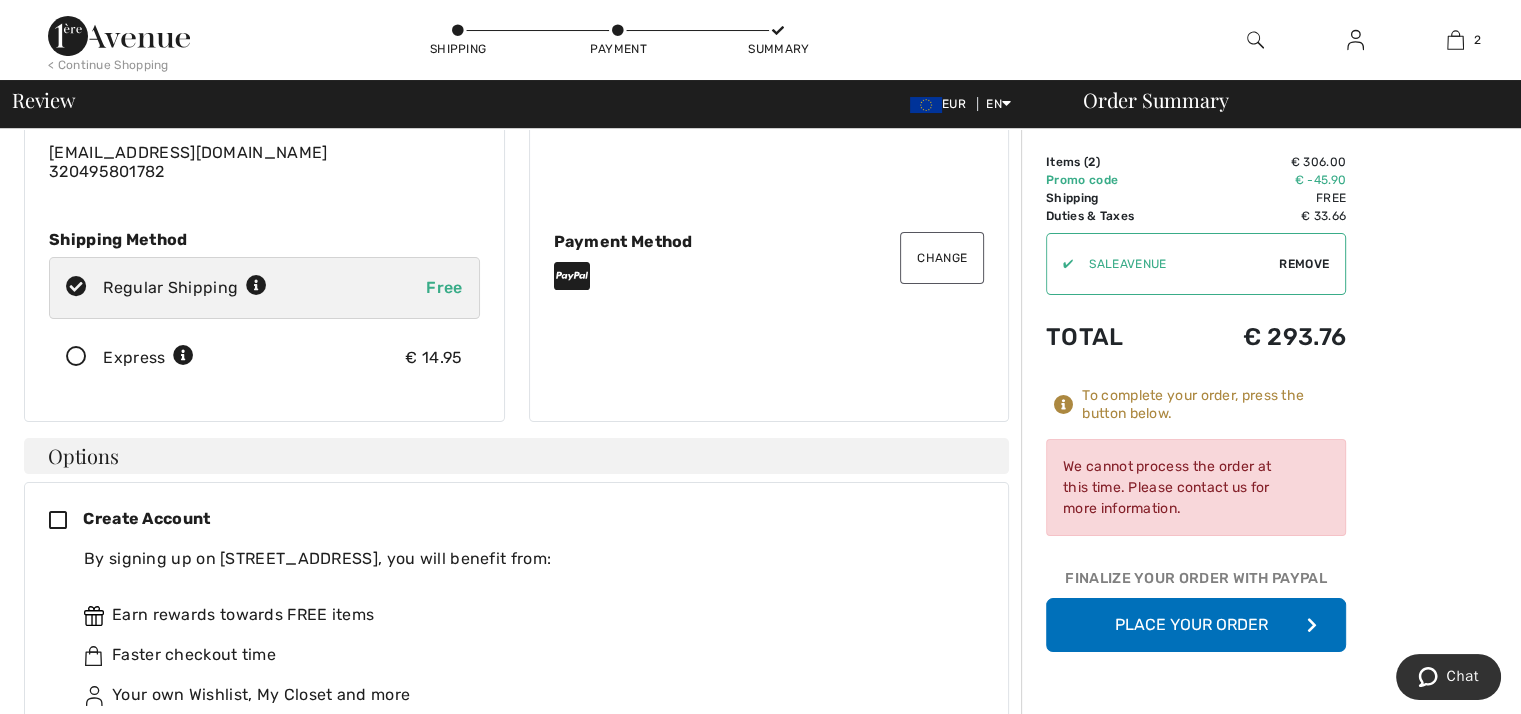 scroll, scrollTop: 200, scrollLeft: 0, axis: vertical 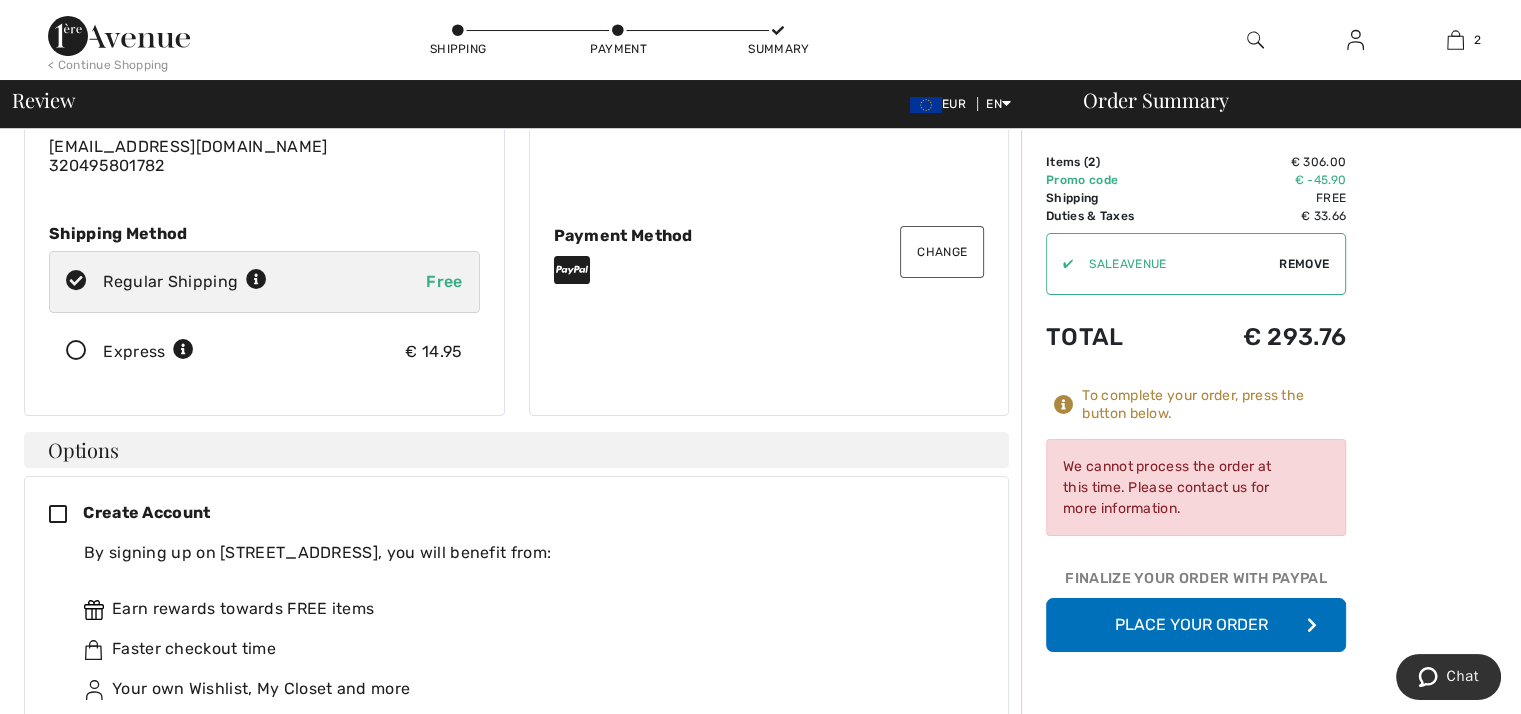 click on "Place Your Order" at bounding box center [1196, 625] 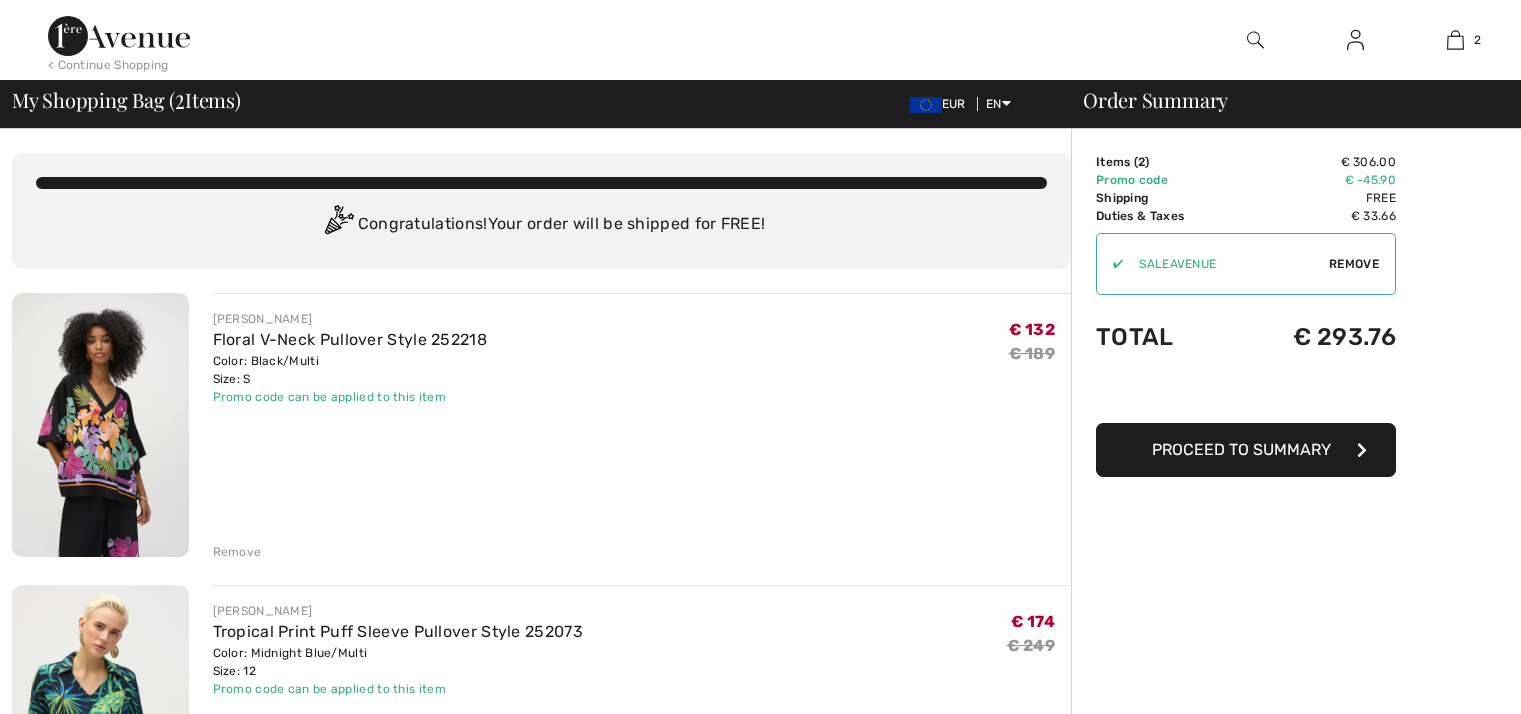 scroll, scrollTop: 100, scrollLeft: 0, axis: vertical 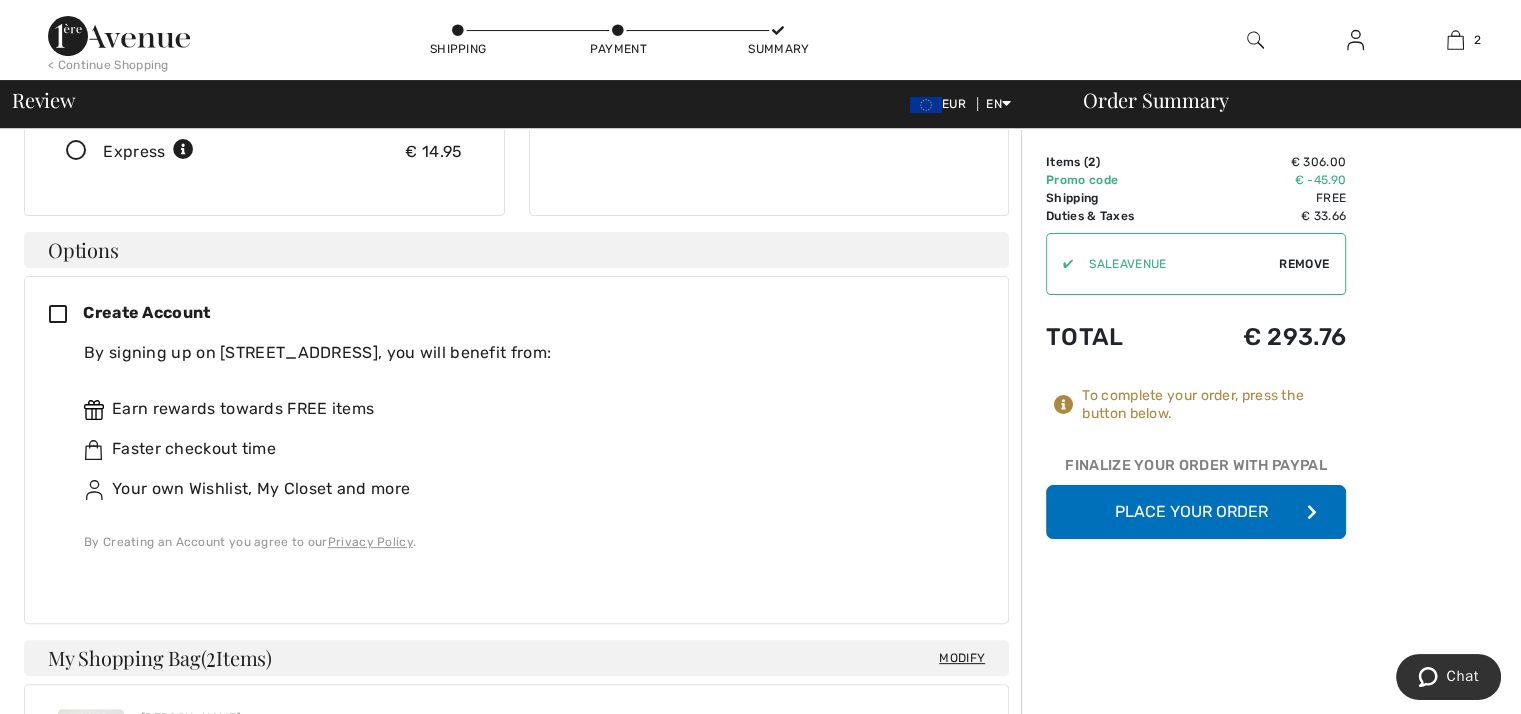 click on "Place Your Order" at bounding box center [1196, 512] 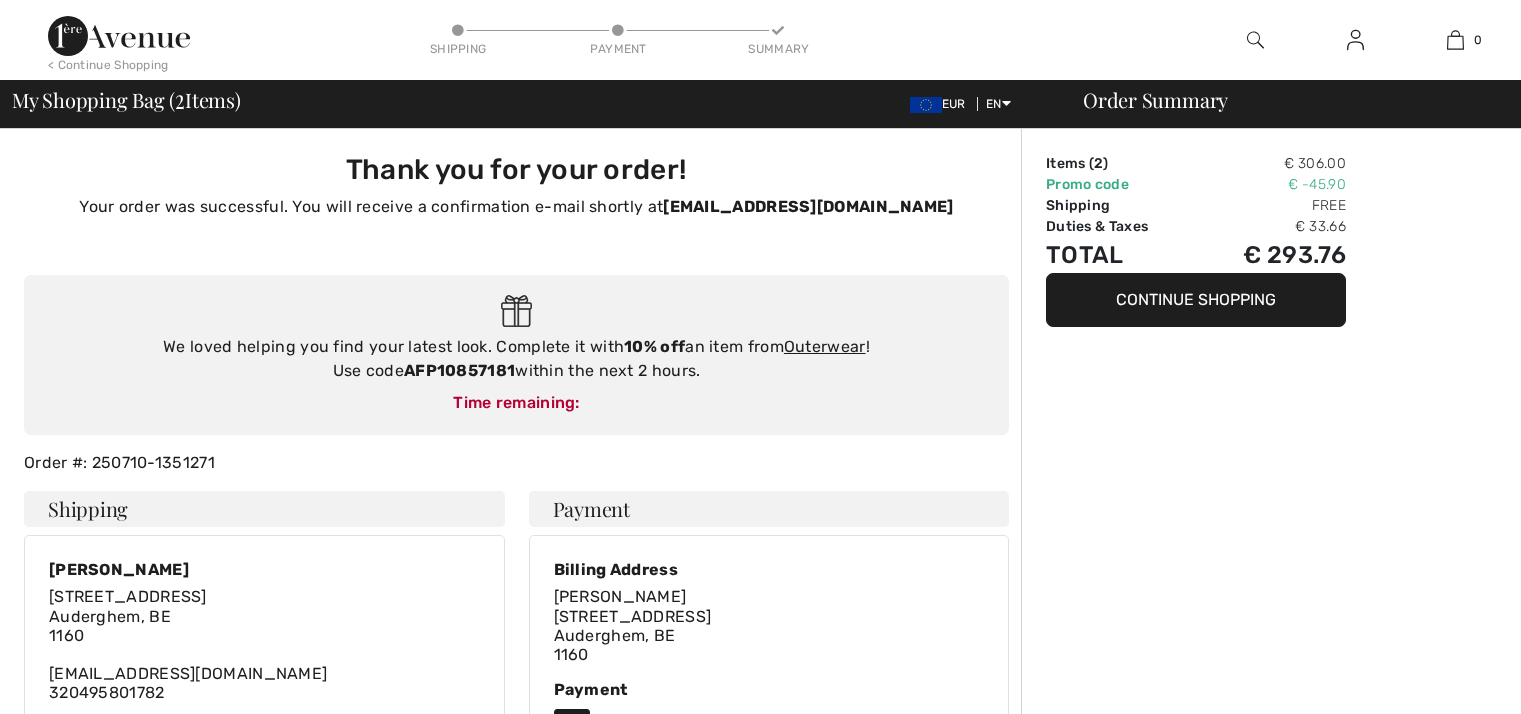 scroll, scrollTop: 0, scrollLeft: 0, axis: both 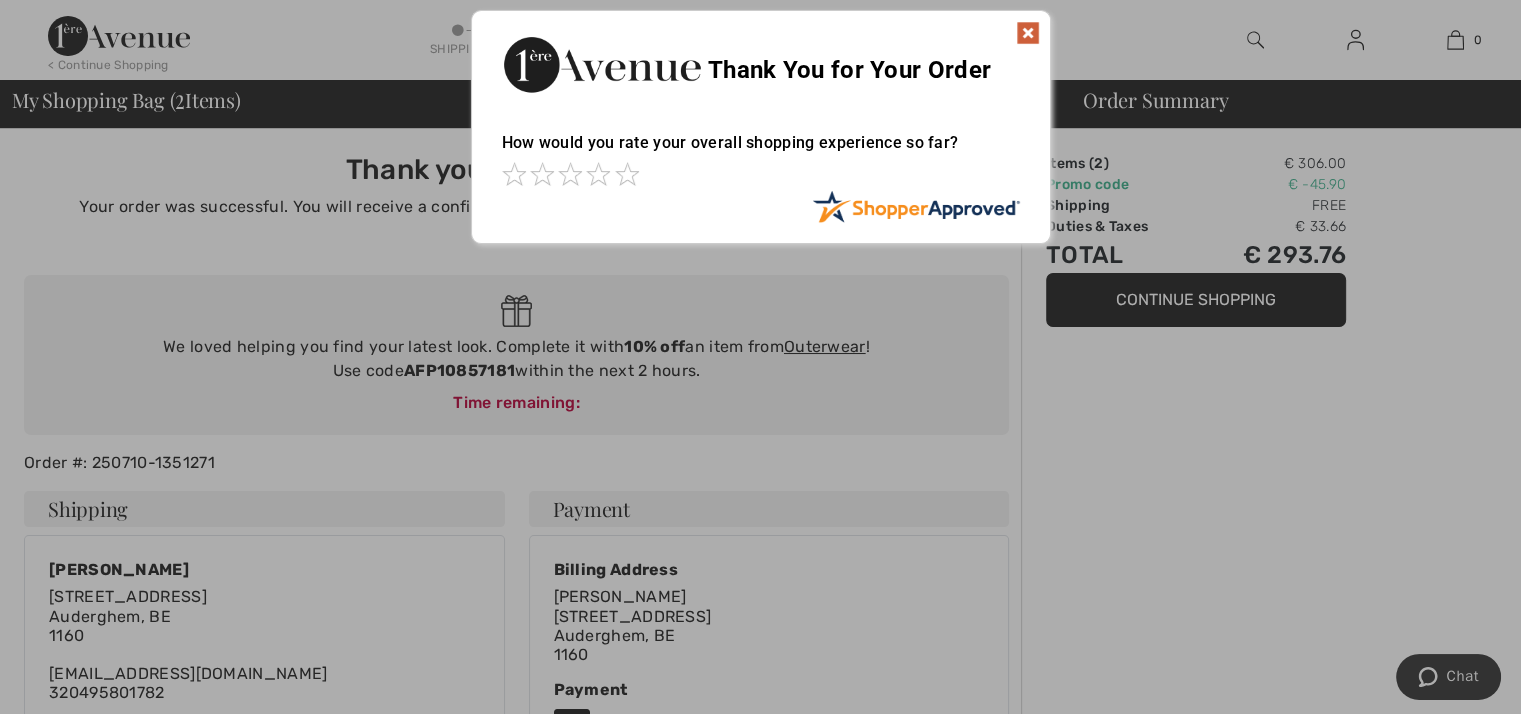 click at bounding box center [1028, 33] 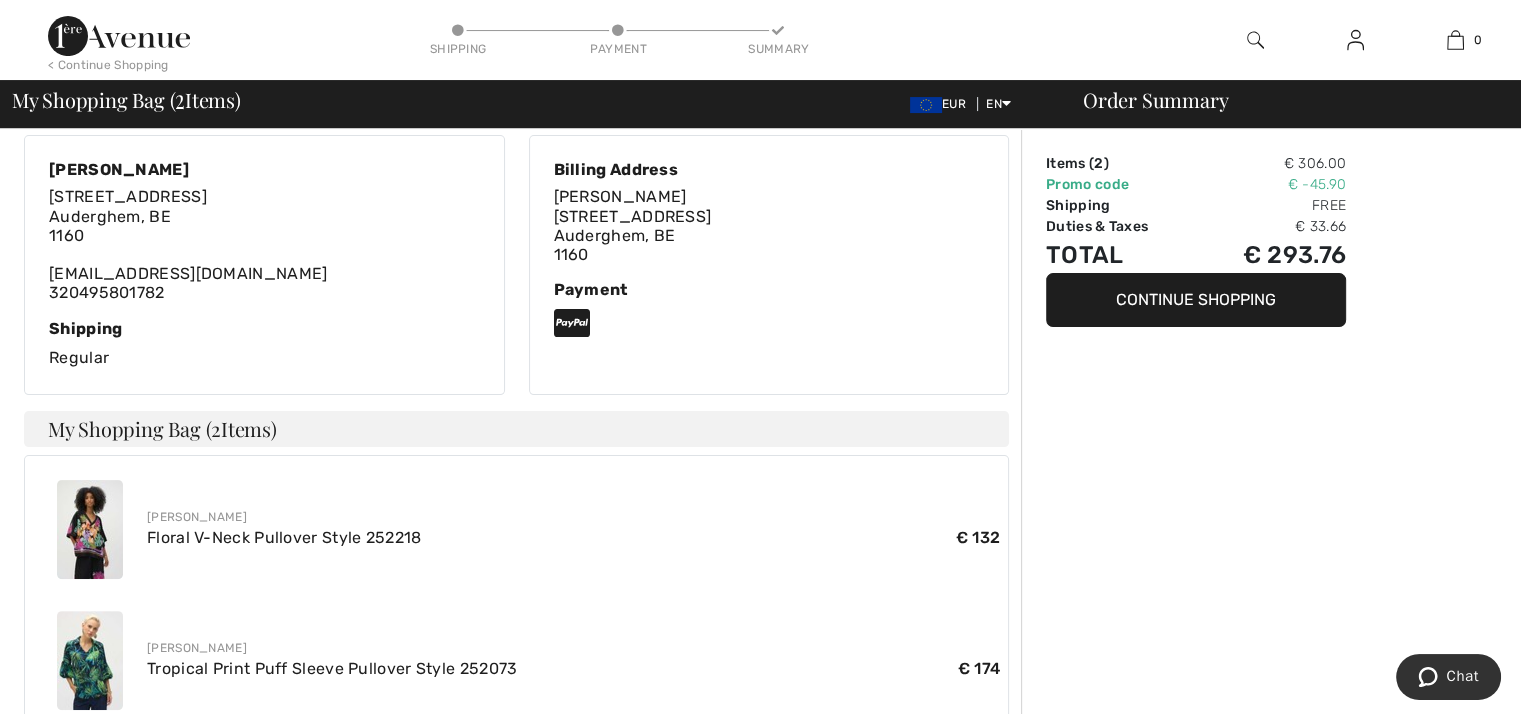 scroll, scrollTop: 600, scrollLeft: 0, axis: vertical 